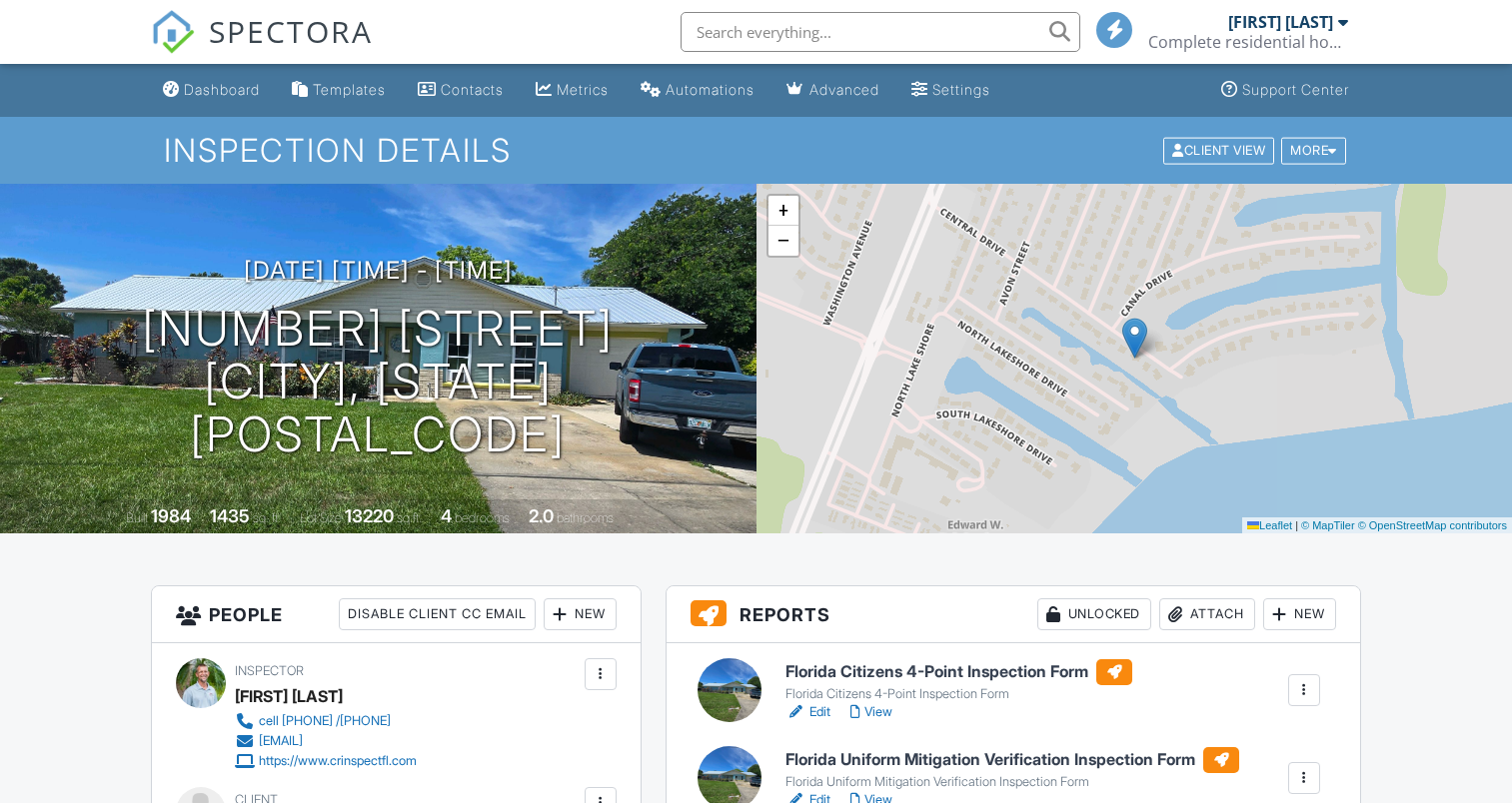 scroll, scrollTop: 0, scrollLeft: 0, axis: both 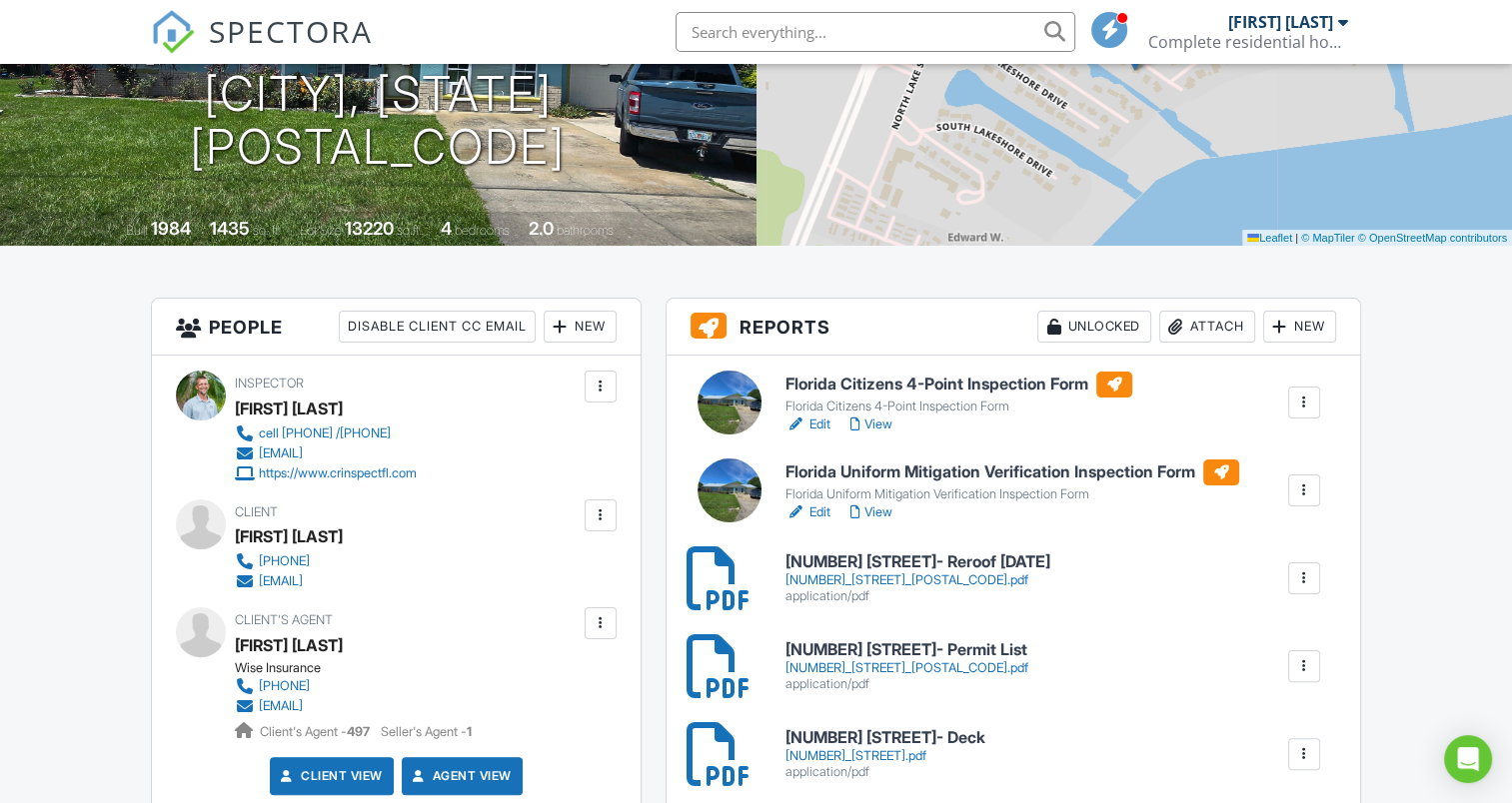 click on "[NUMBER] [STREET]- [DESCRIPTION]" at bounding box center [906, 650] 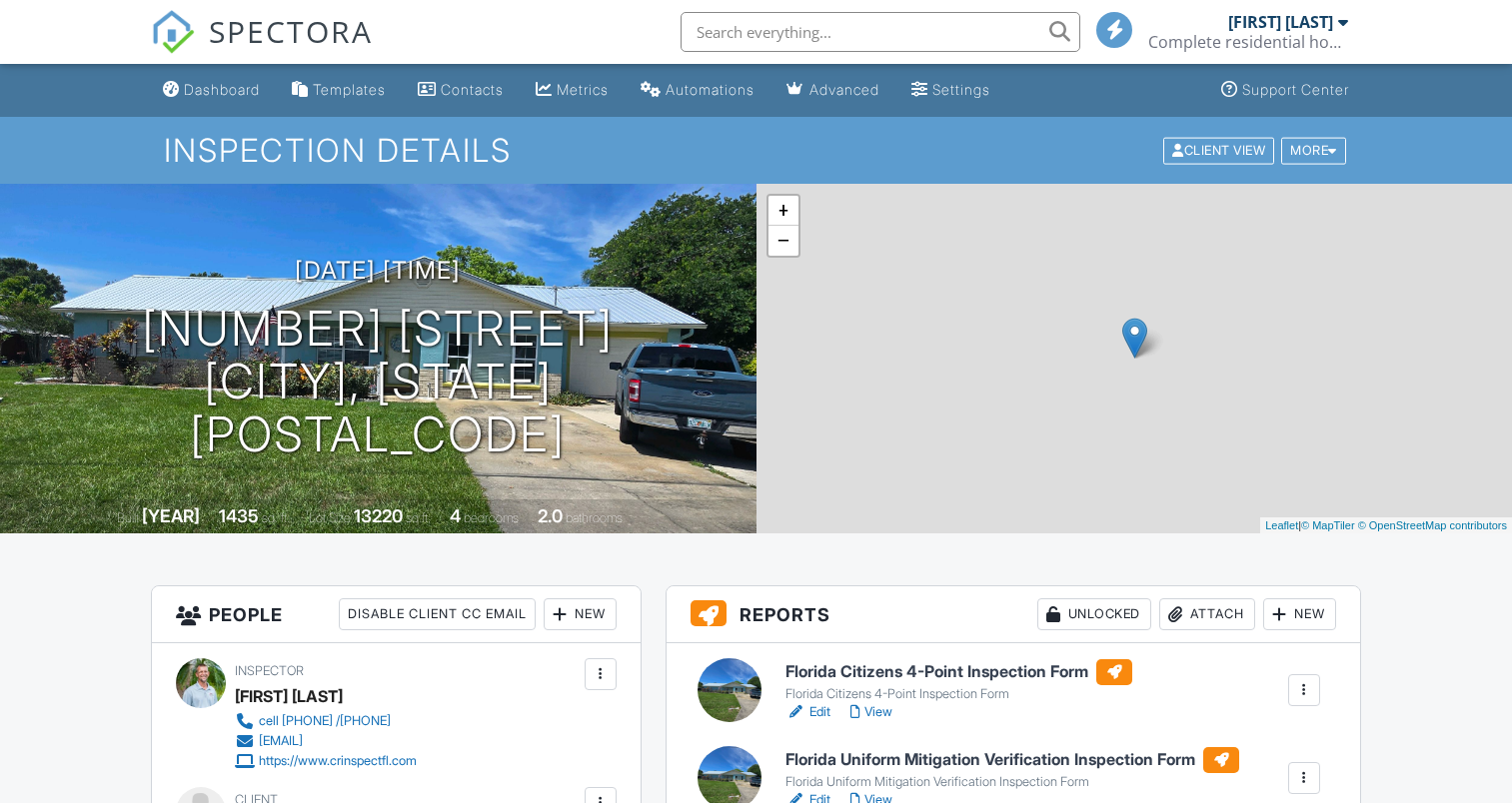 scroll, scrollTop: 0, scrollLeft: 0, axis: both 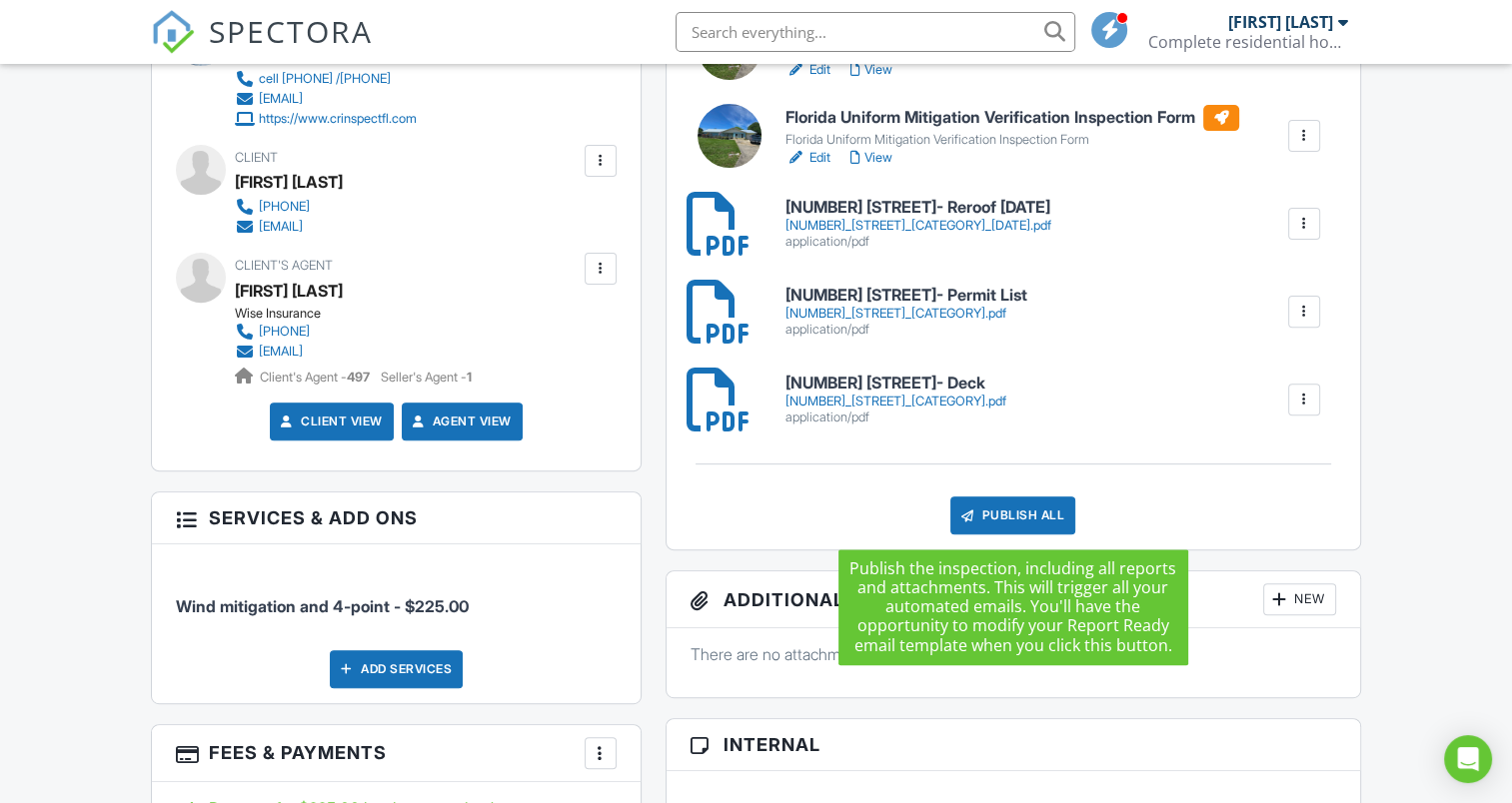 click on "Publish All" at bounding box center (1012, 515) 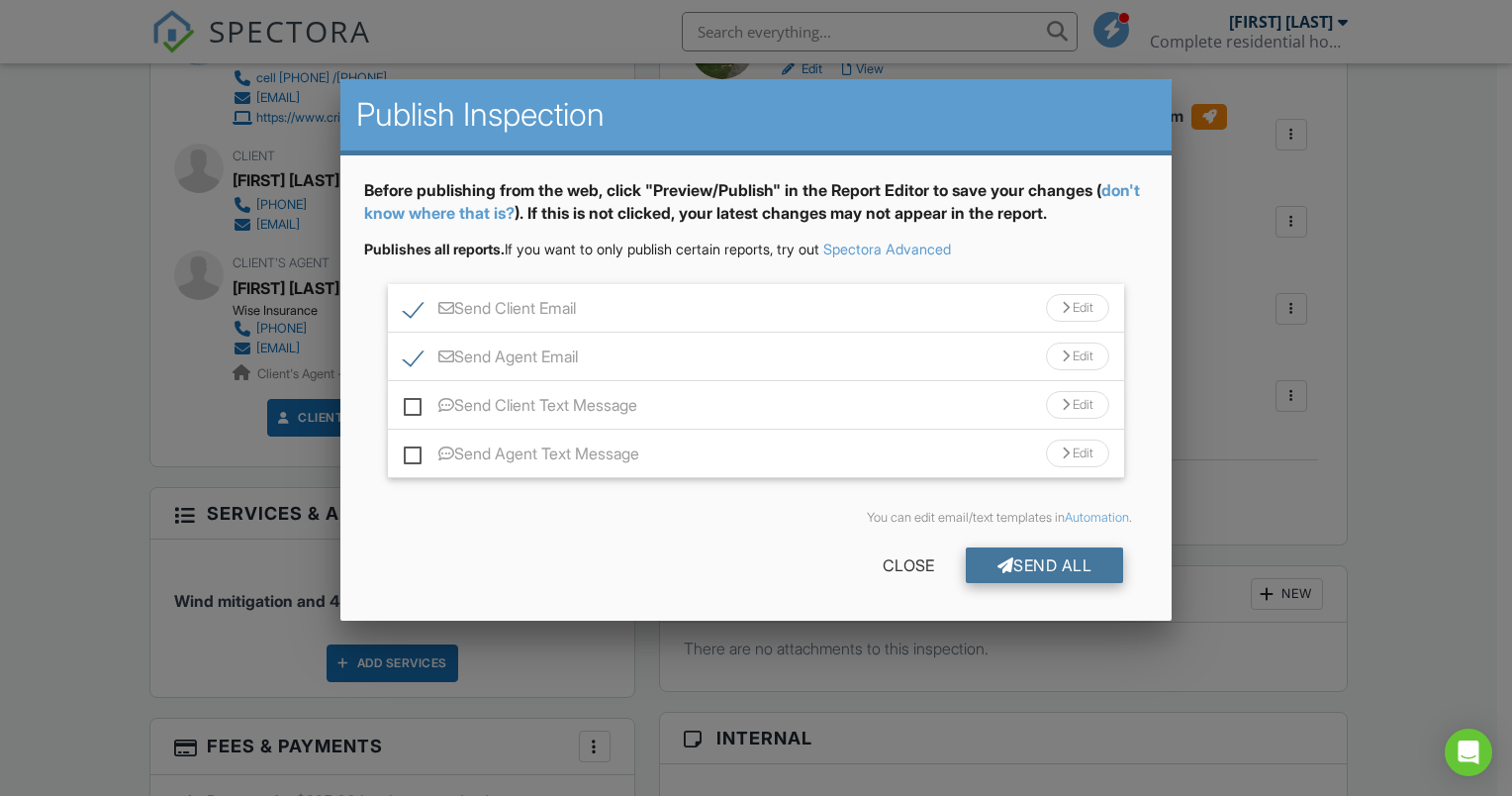 click on "Send All" at bounding box center [1045, 565] 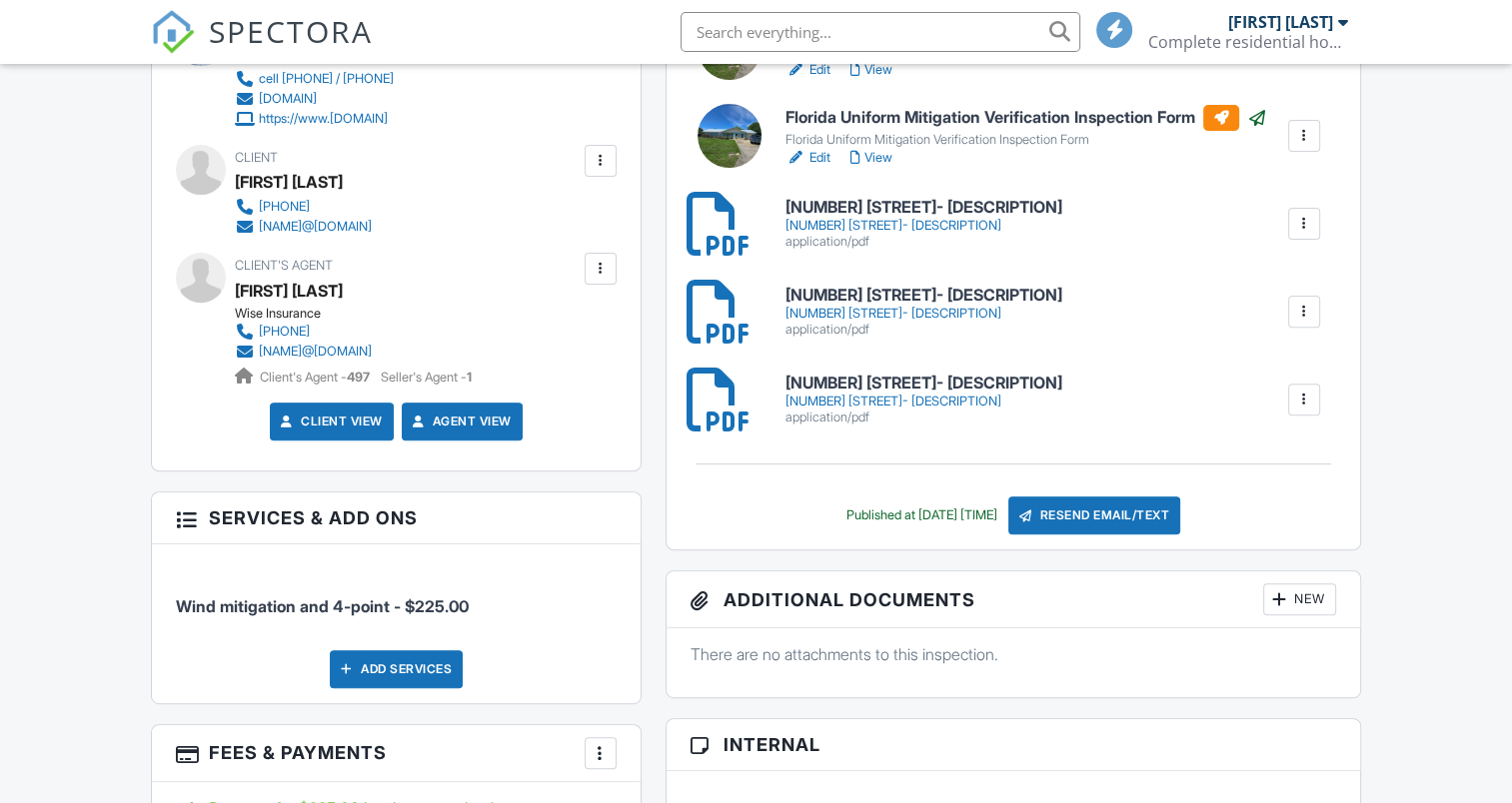 scroll, scrollTop: 0, scrollLeft: 0, axis: both 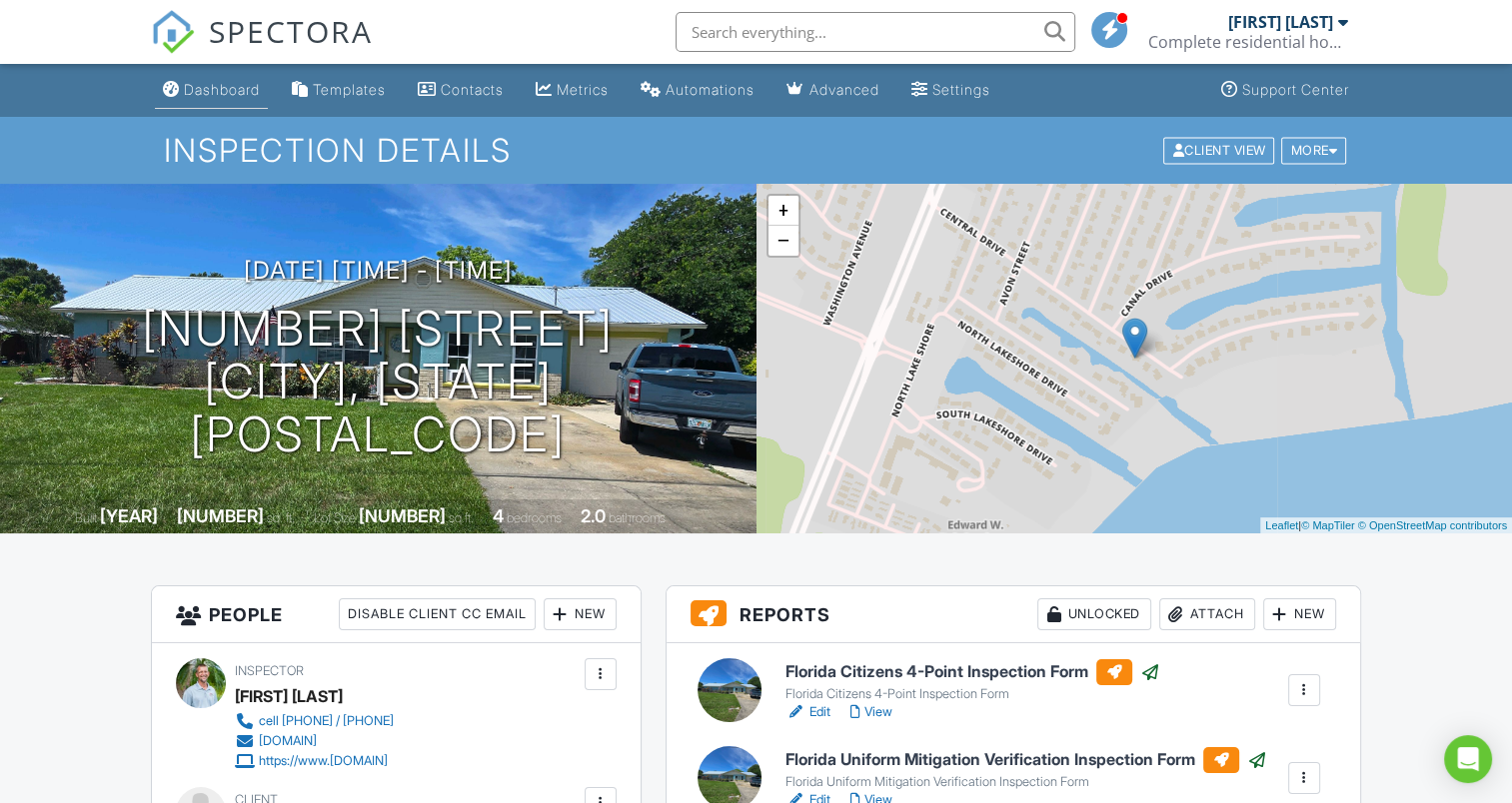 click on "Dashboard" at bounding box center [211, 90] 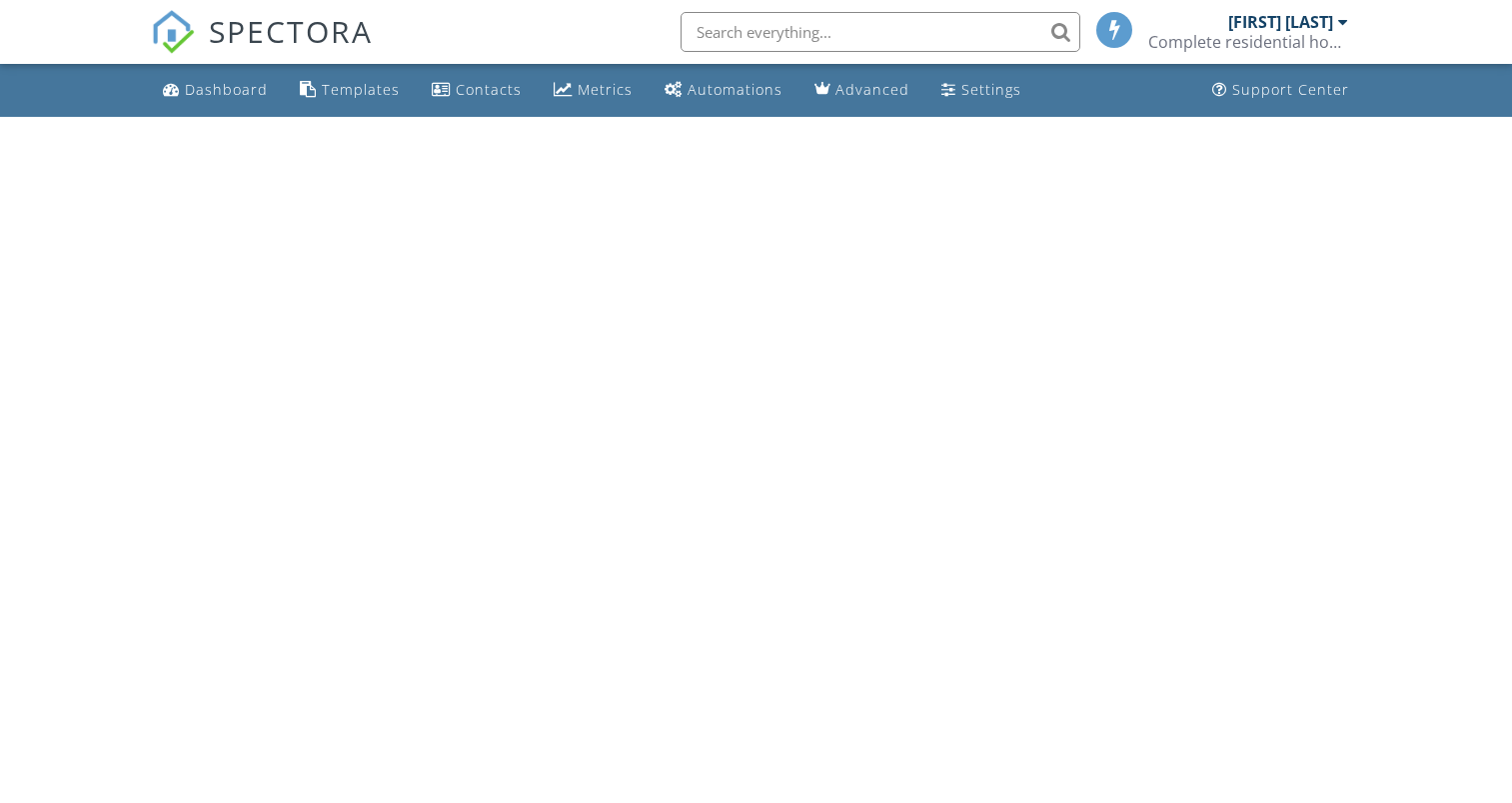 scroll, scrollTop: 0, scrollLeft: 0, axis: both 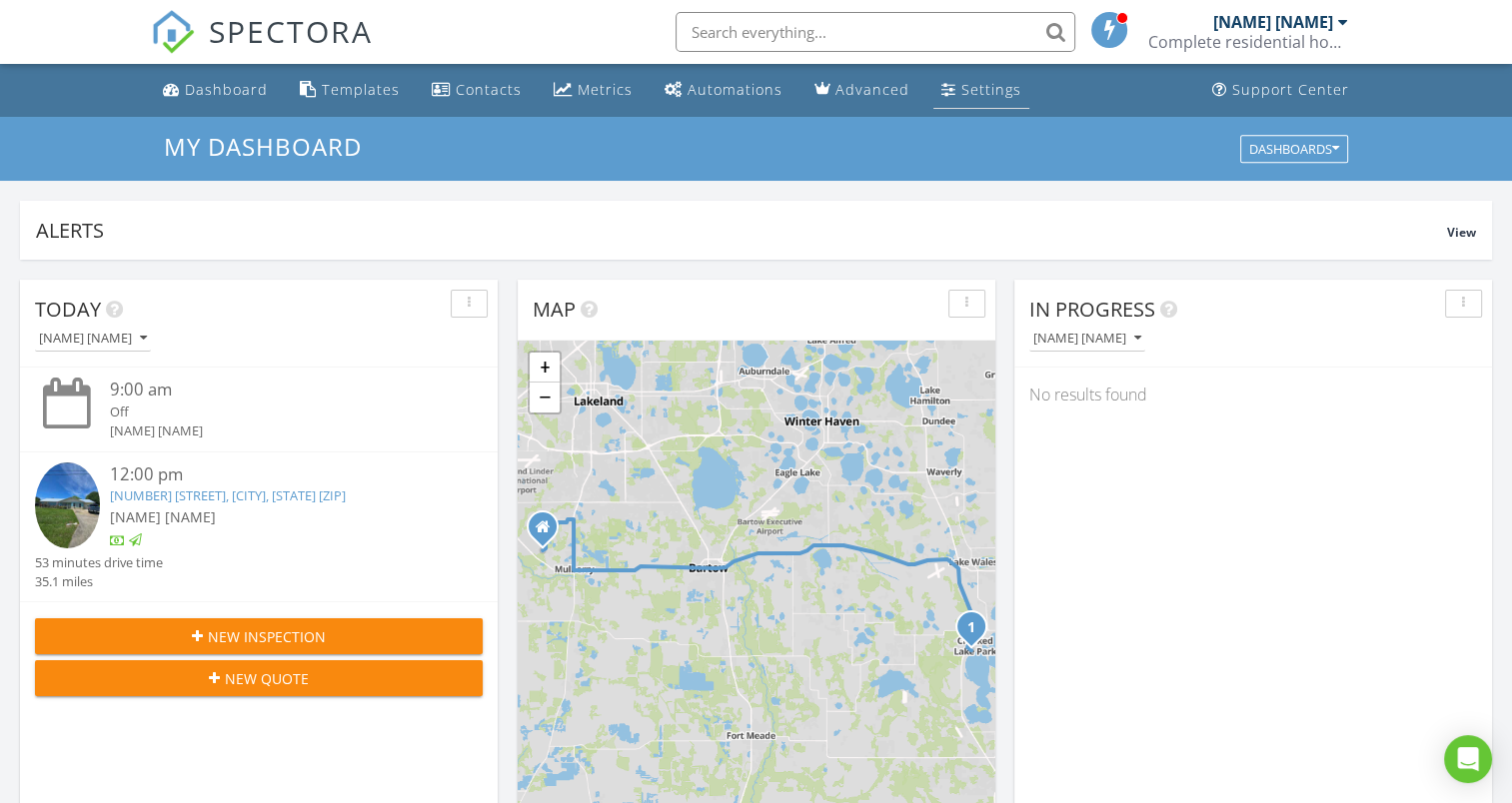 click on "Settings" at bounding box center (991, 89) 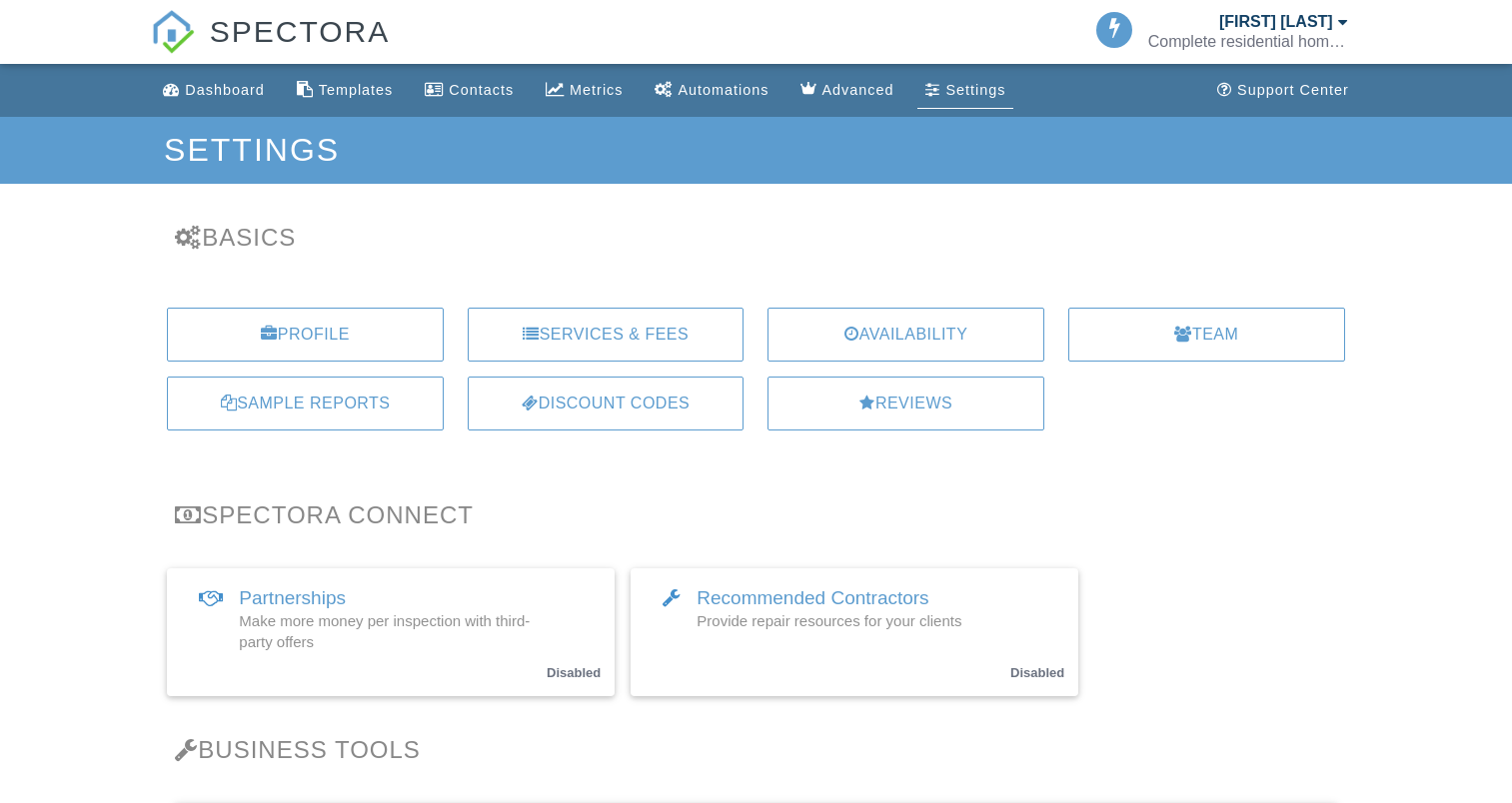 scroll, scrollTop: 0, scrollLeft: 0, axis: both 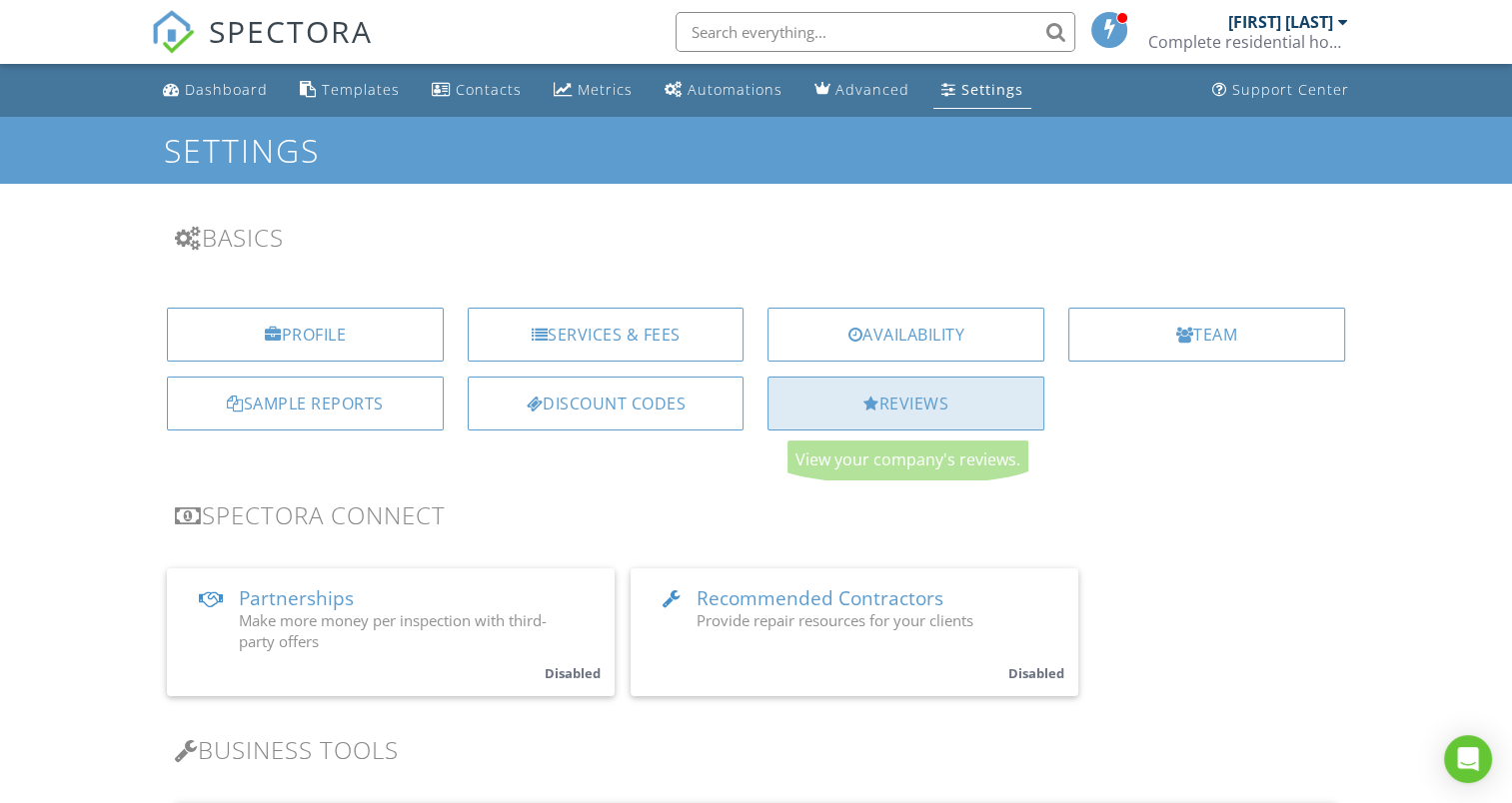 click on "Reviews" at bounding box center (905, 403) 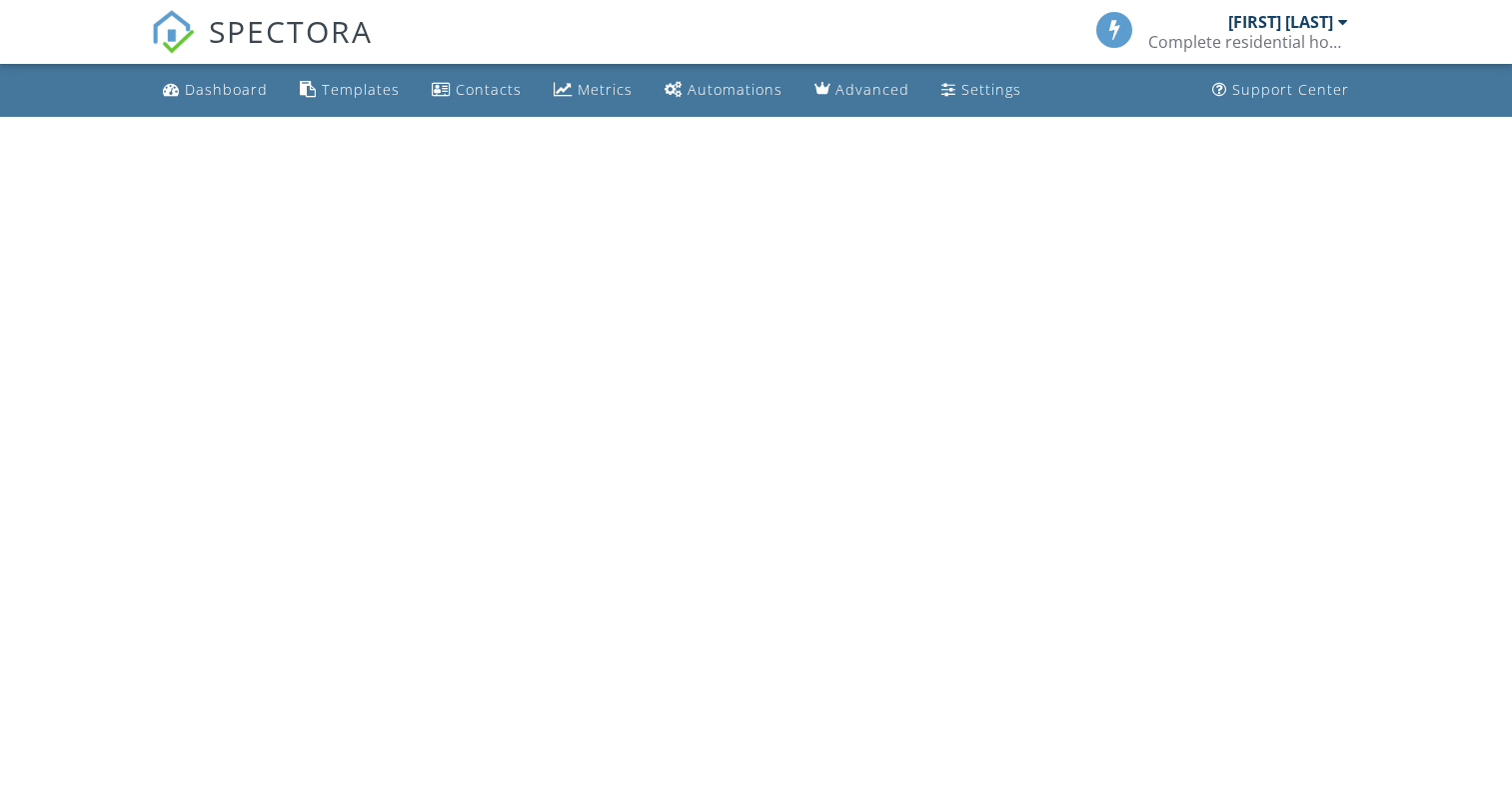 scroll, scrollTop: 0, scrollLeft: 0, axis: both 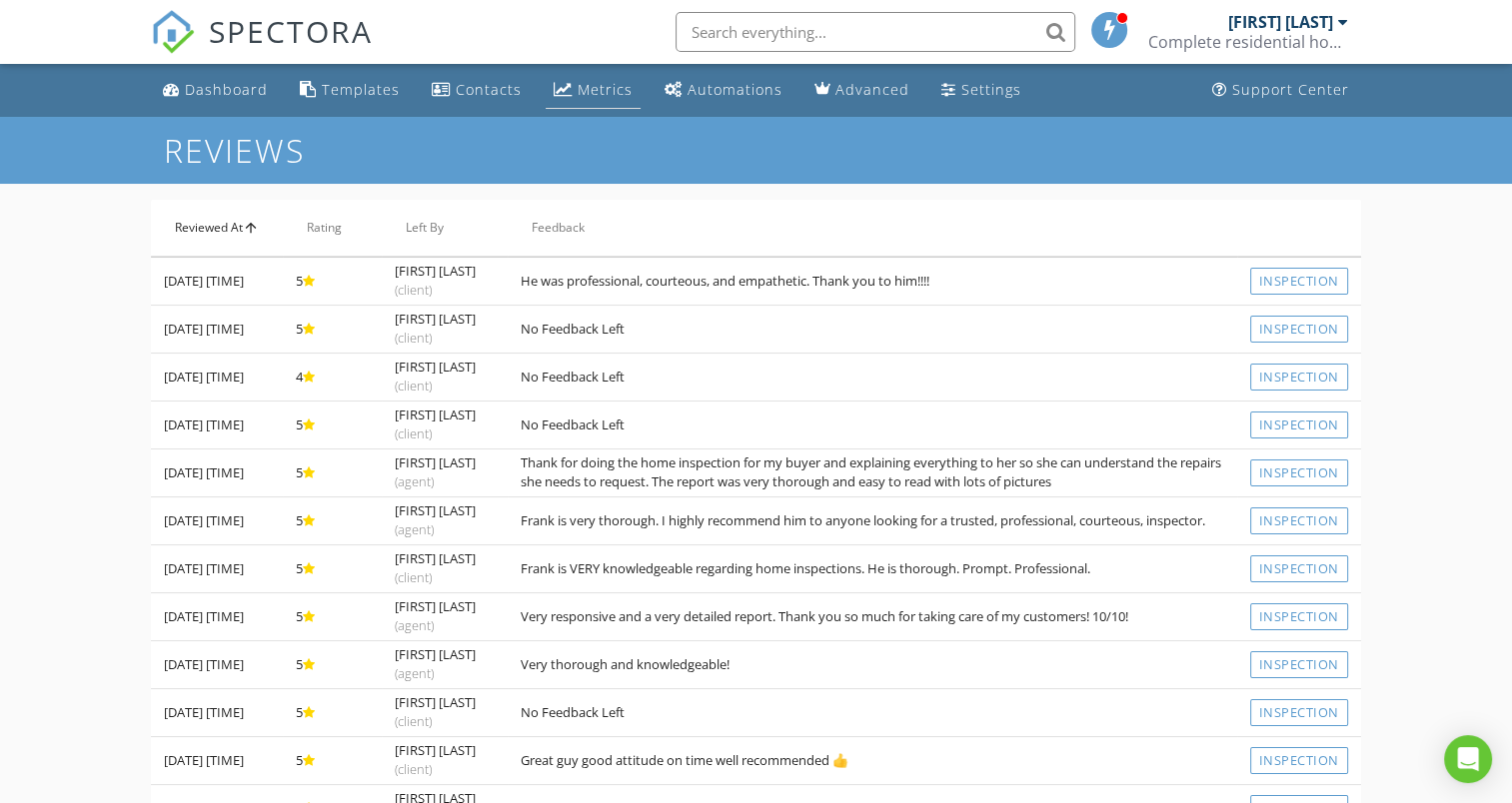 click on "Metrics" at bounding box center [605, 89] 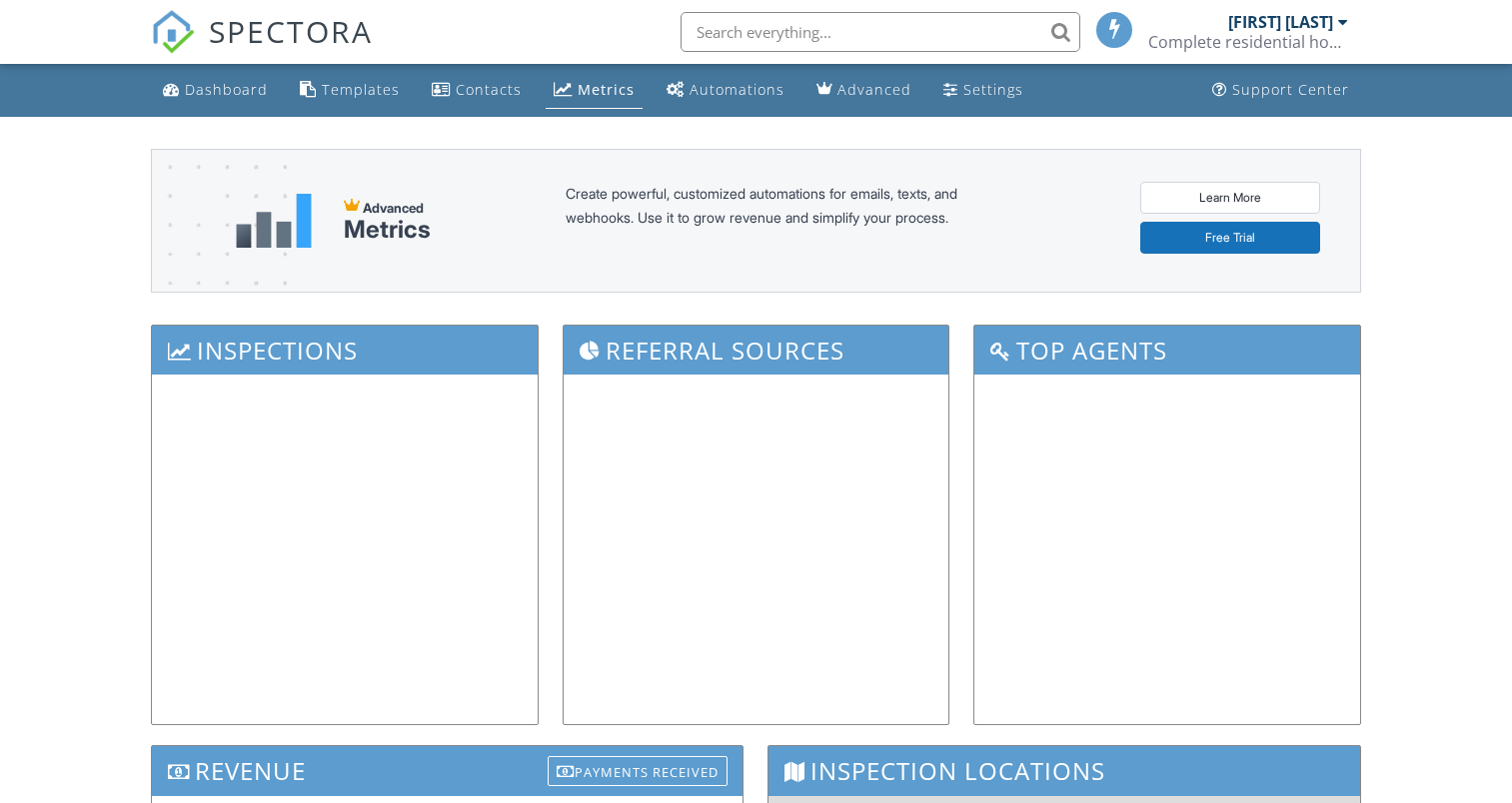 scroll, scrollTop: 0, scrollLeft: 0, axis: both 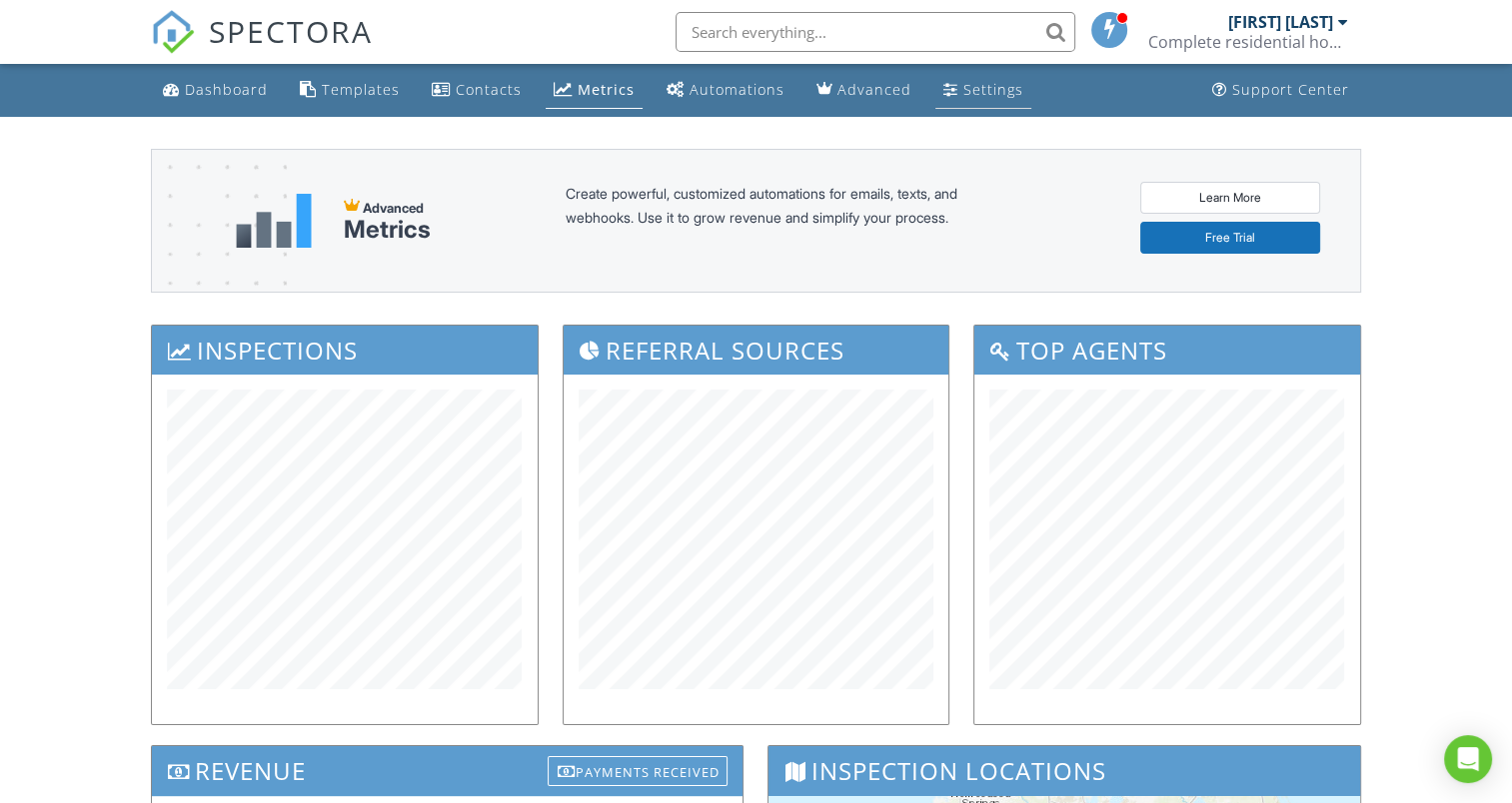 click on "Settings" at bounding box center (993, 89) 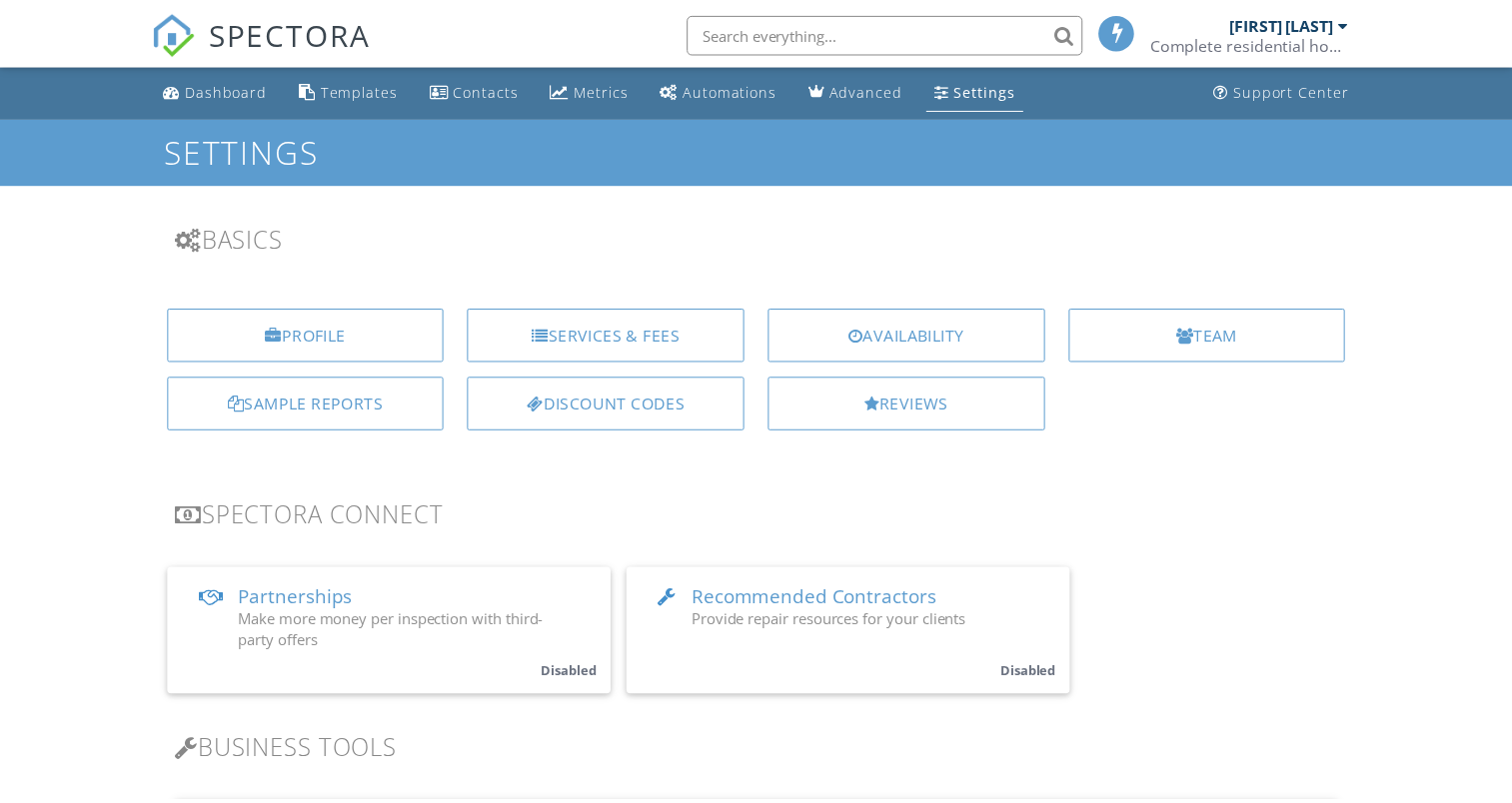 scroll, scrollTop: 0, scrollLeft: 0, axis: both 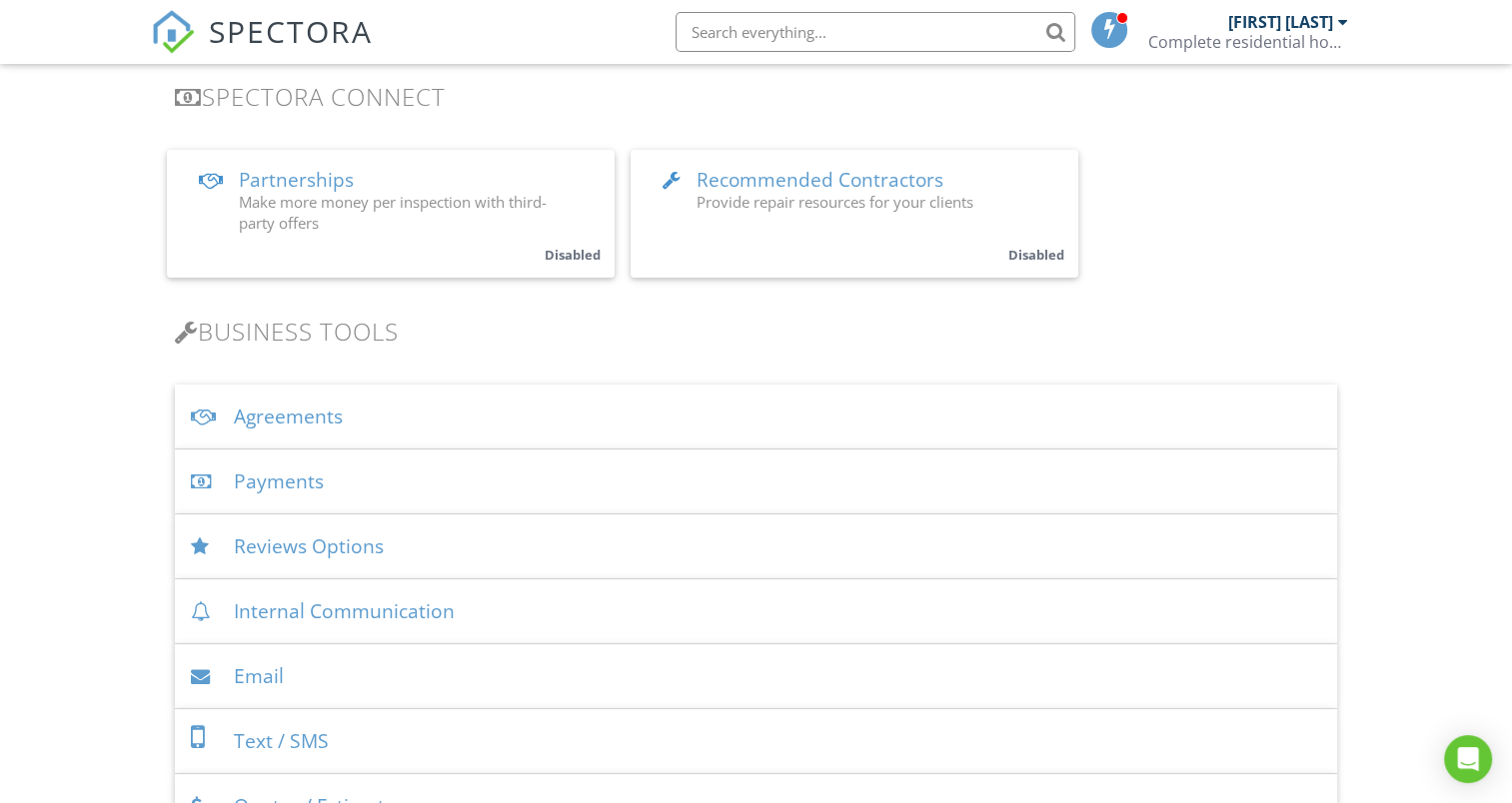 click on "Payments" at bounding box center [756, 481] 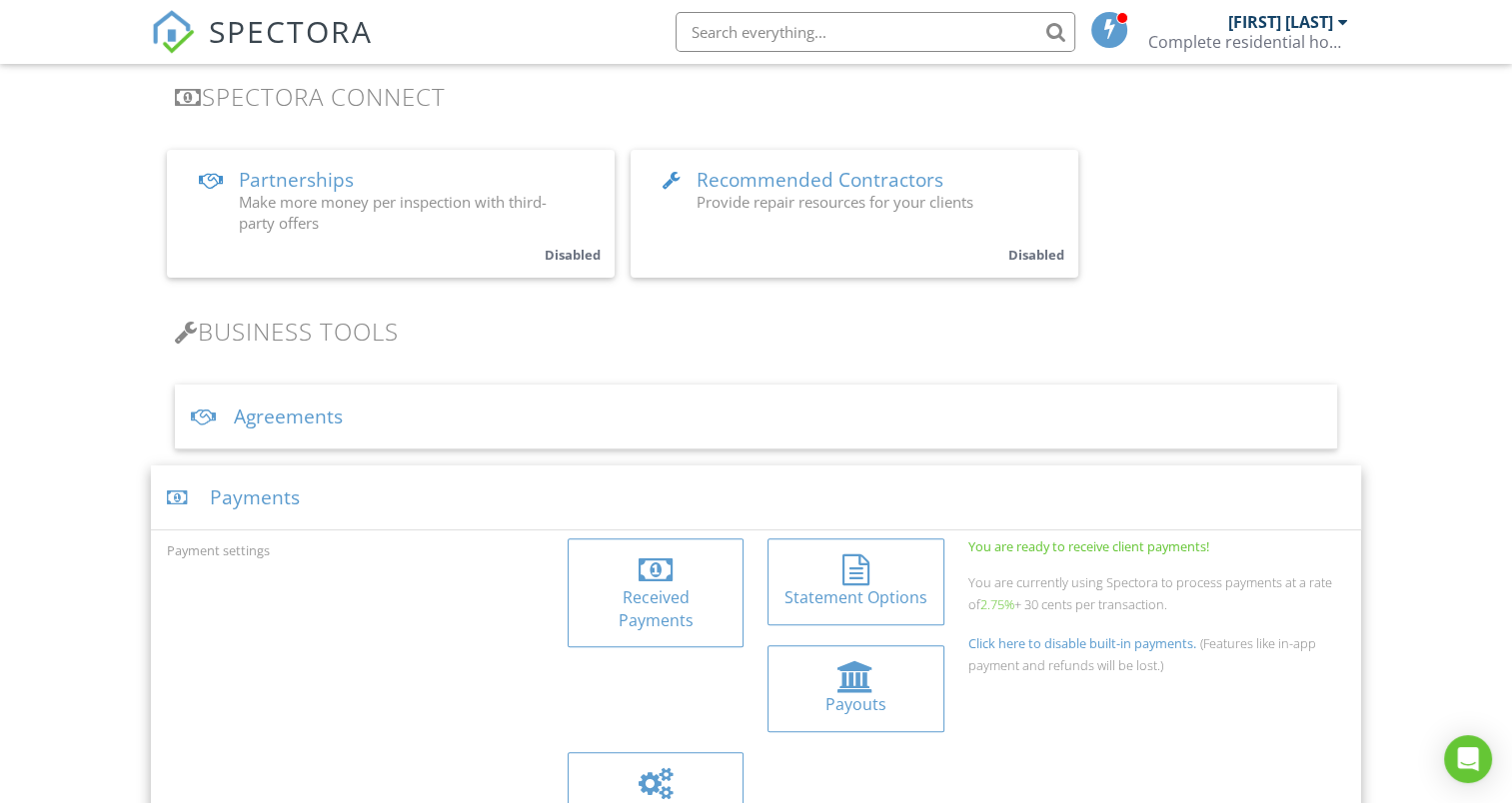 click at bounding box center (656, 570) 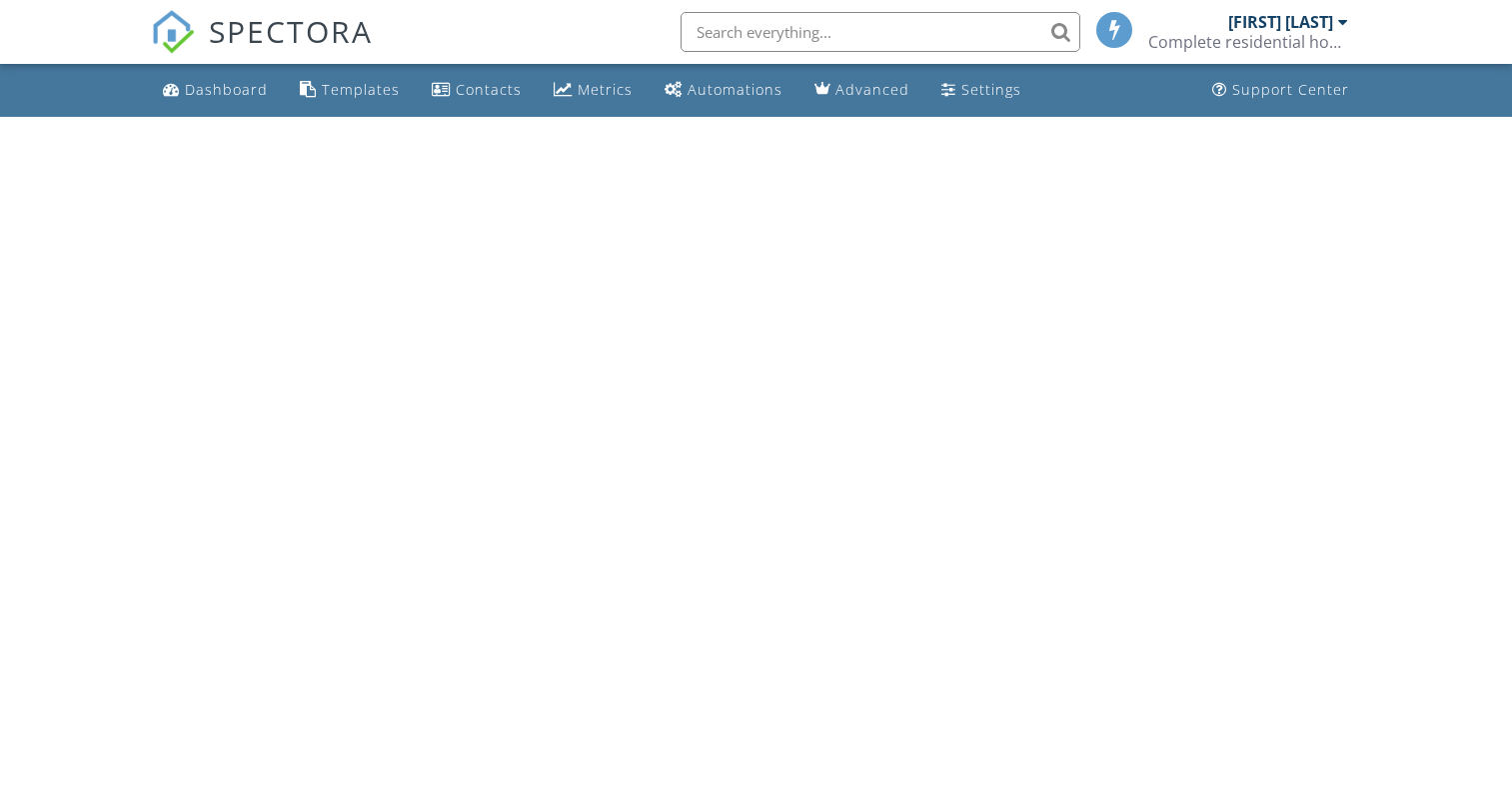 scroll, scrollTop: 0, scrollLeft: 0, axis: both 